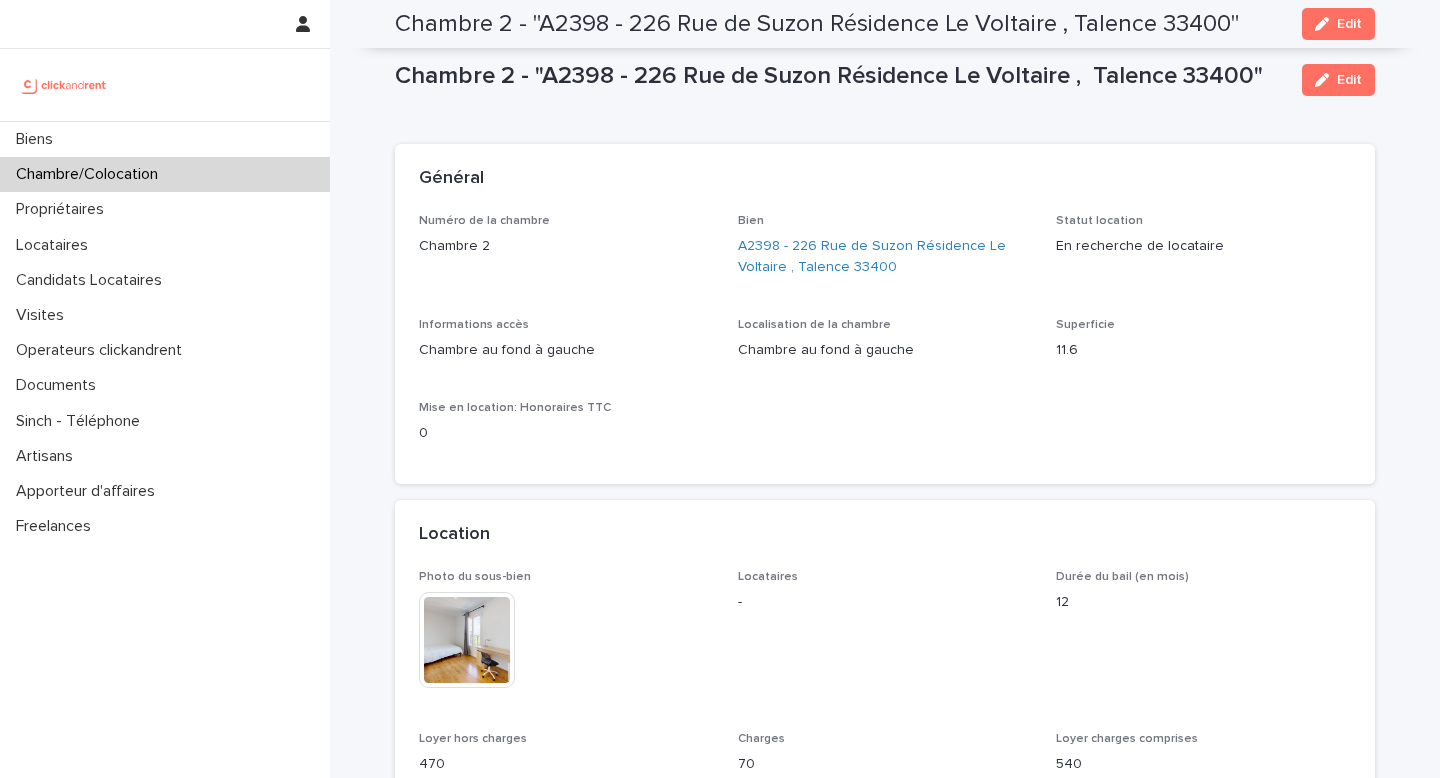 scroll, scrollTop: 0, scrollLeft: 0, axis: both 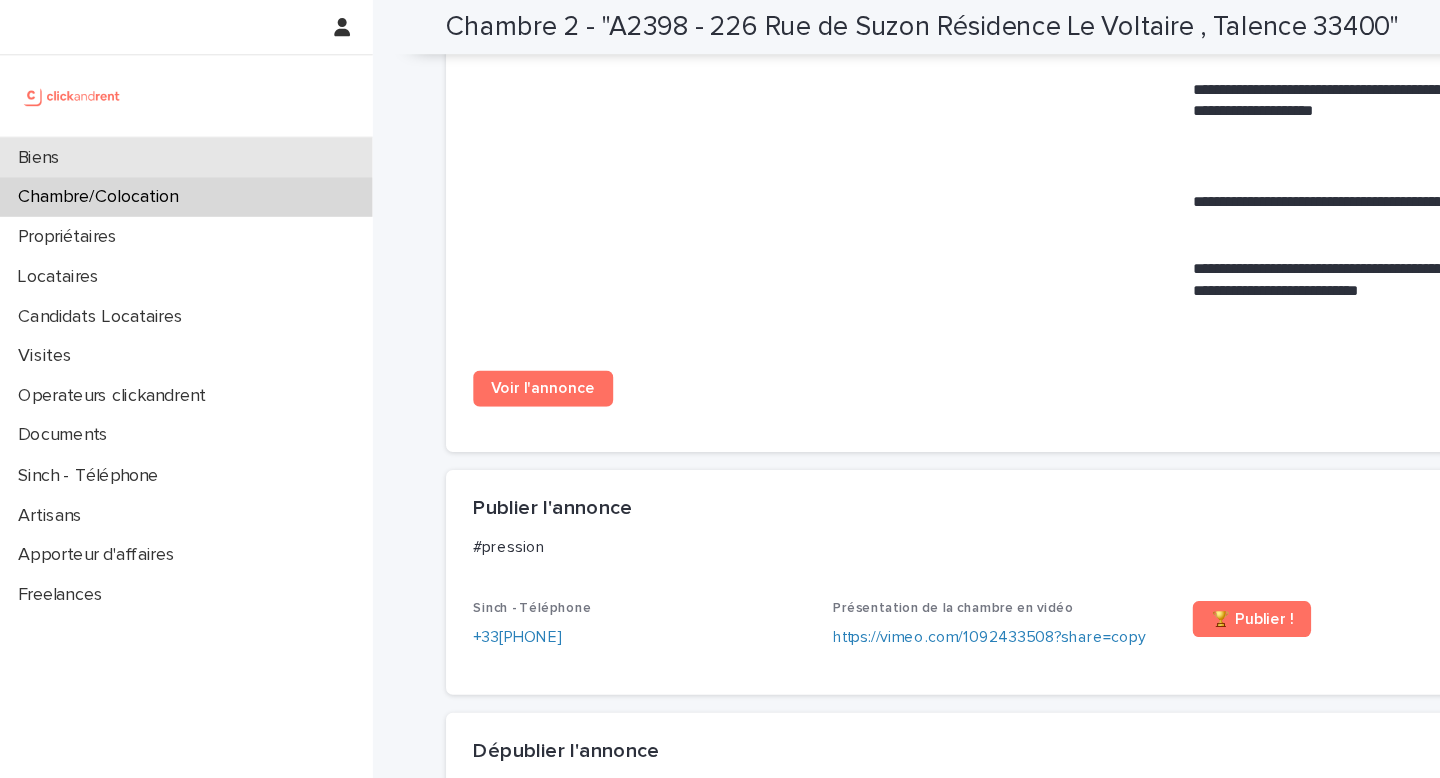 click on "Biens" at bounding box center (165, 139) 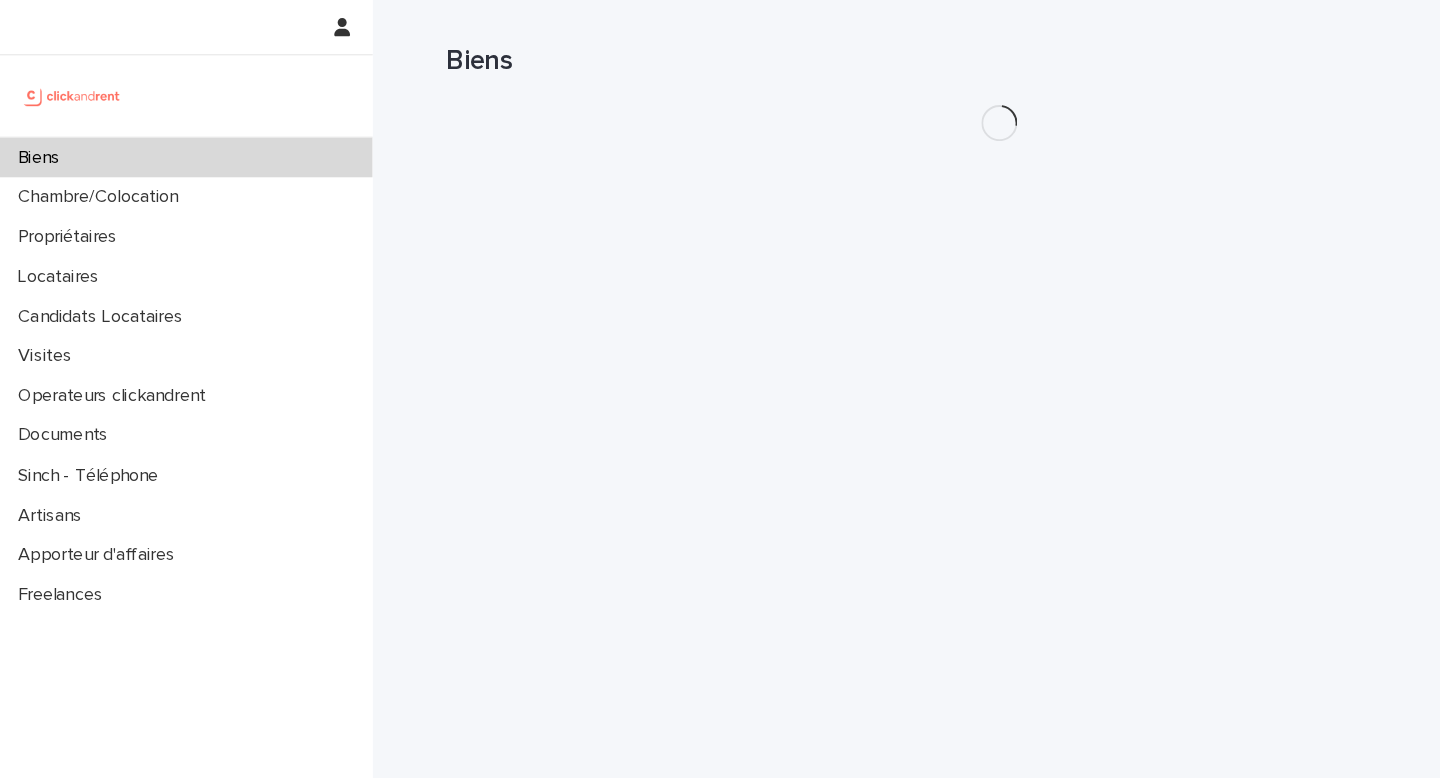 scroll, scrollTop: 0, scrollLeft: 0, axis: both 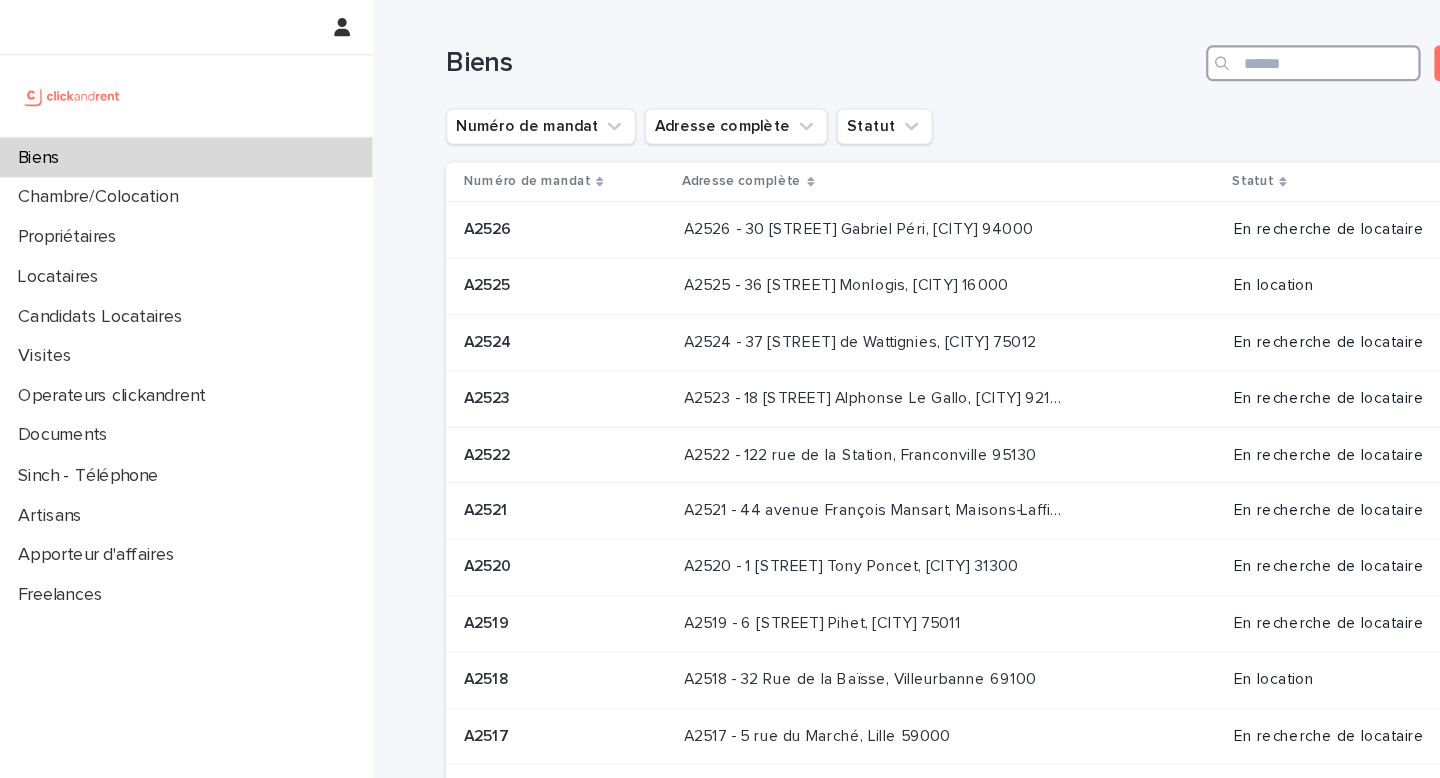 click at bounding box center (1163, 56) 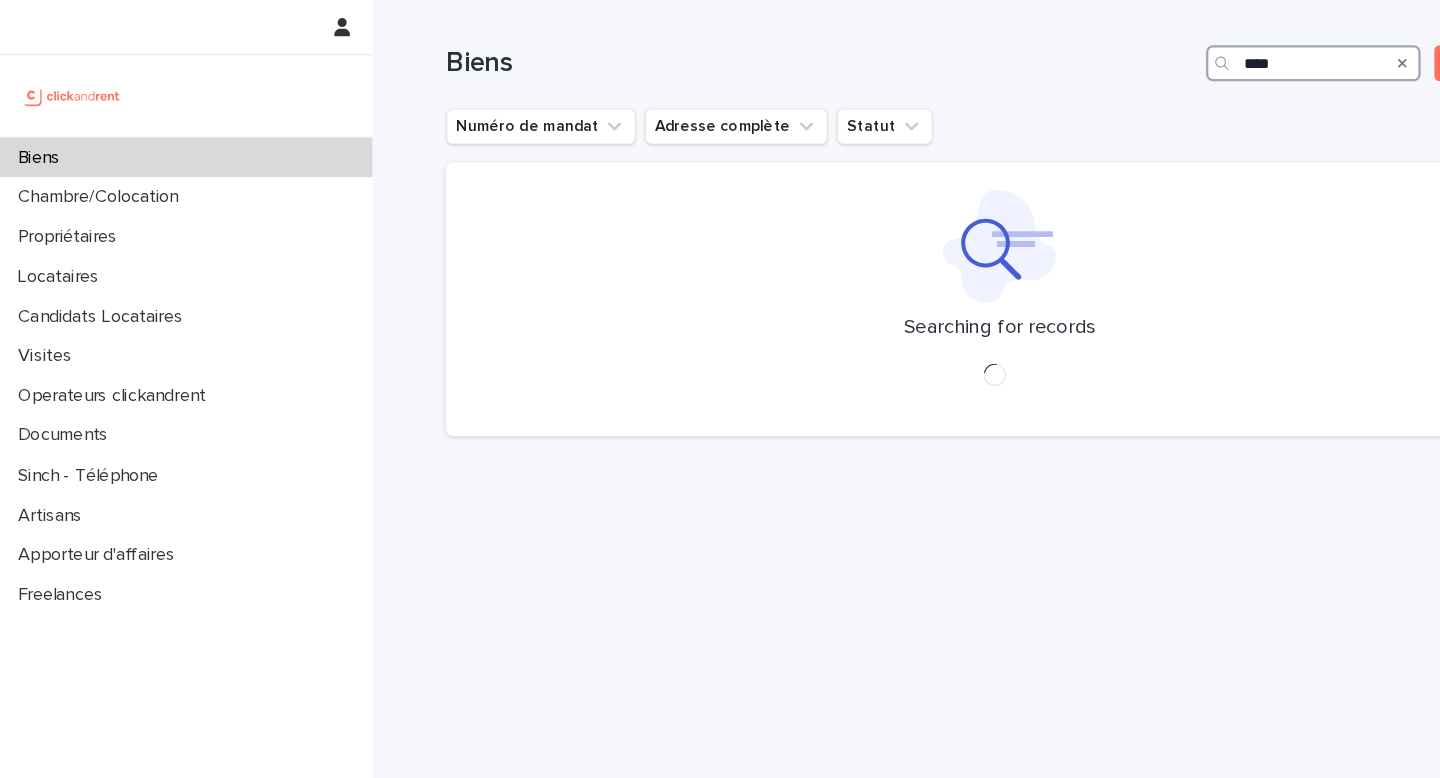type on "*****" 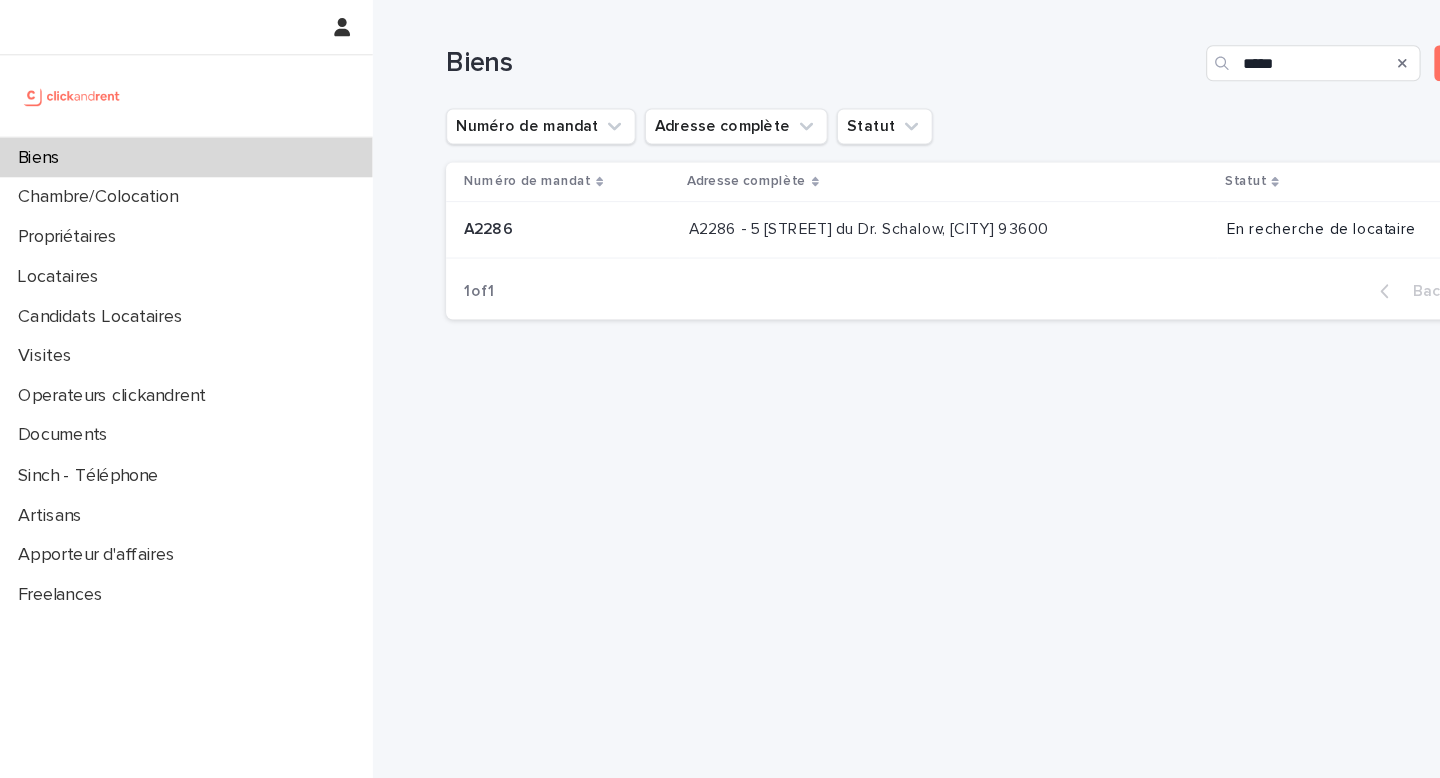 click on "A2286 - 5 [STREET] du Dr. Schalow, [CITY] 93600 A2286 - 5 [STREET] du Dr. Schalow, [CITY] 93600" at bounding box center [840, 203] 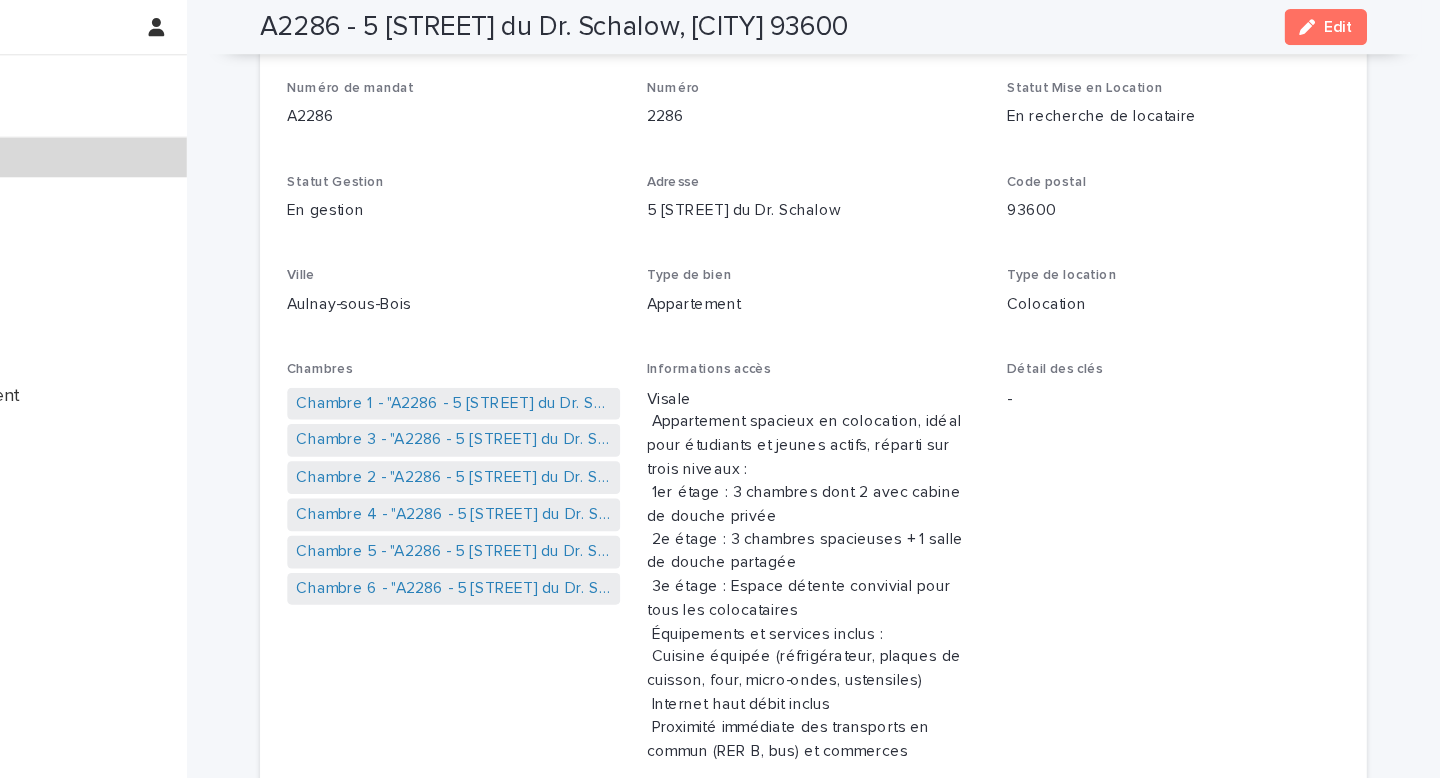 scroll, scrollTop: 0, scrollLeft: 0, axis: both 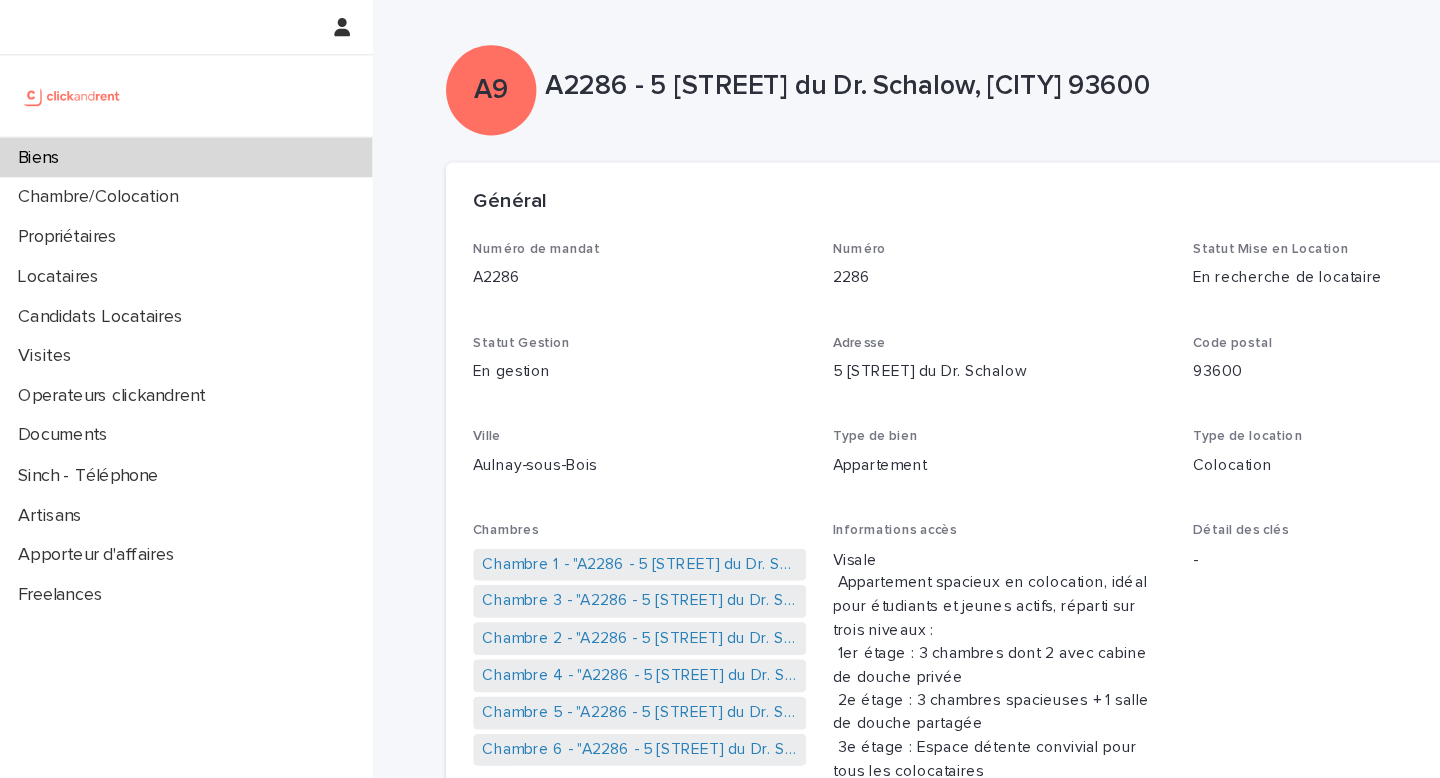 click on "Biens" at bounding box center (165, 139) 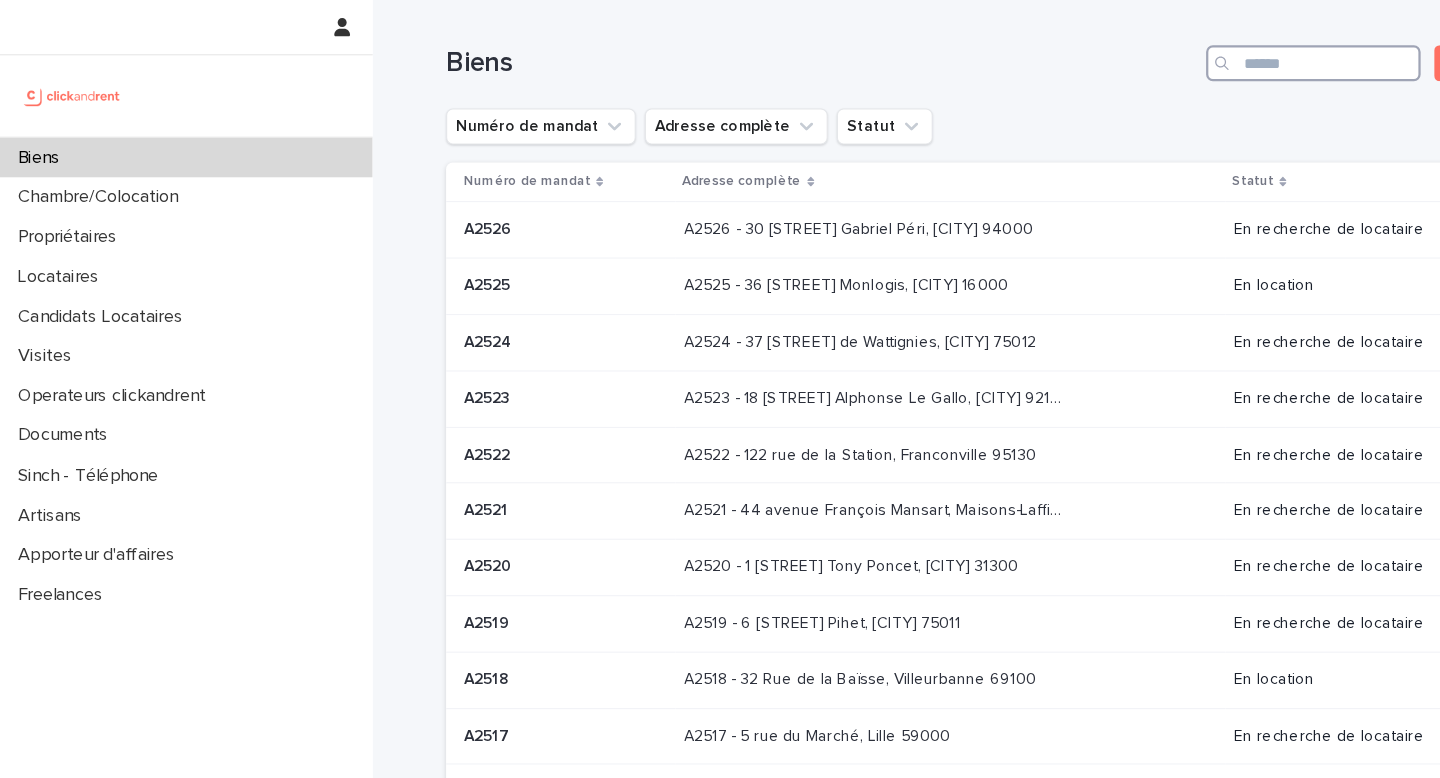 click at bounding box center (1163, 56) 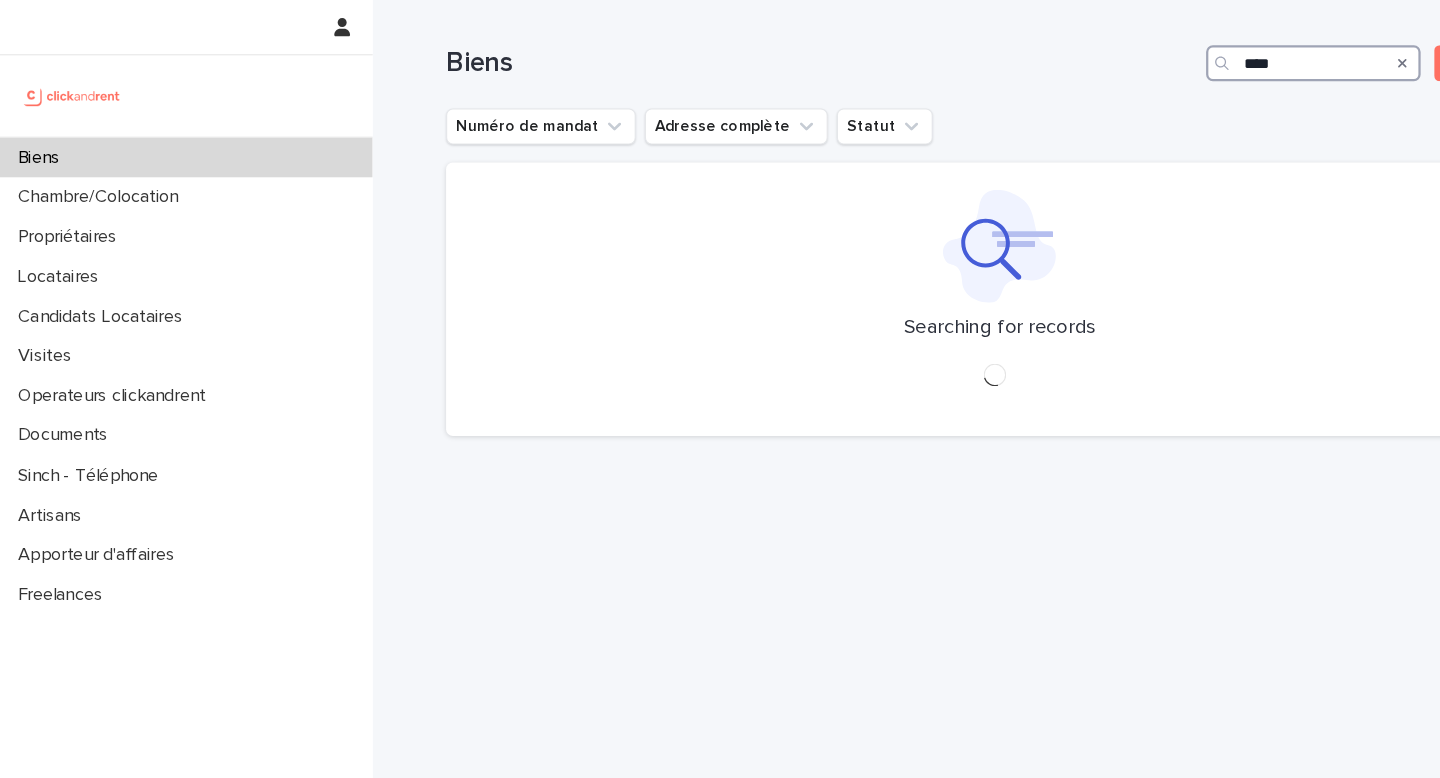 type on "*****" 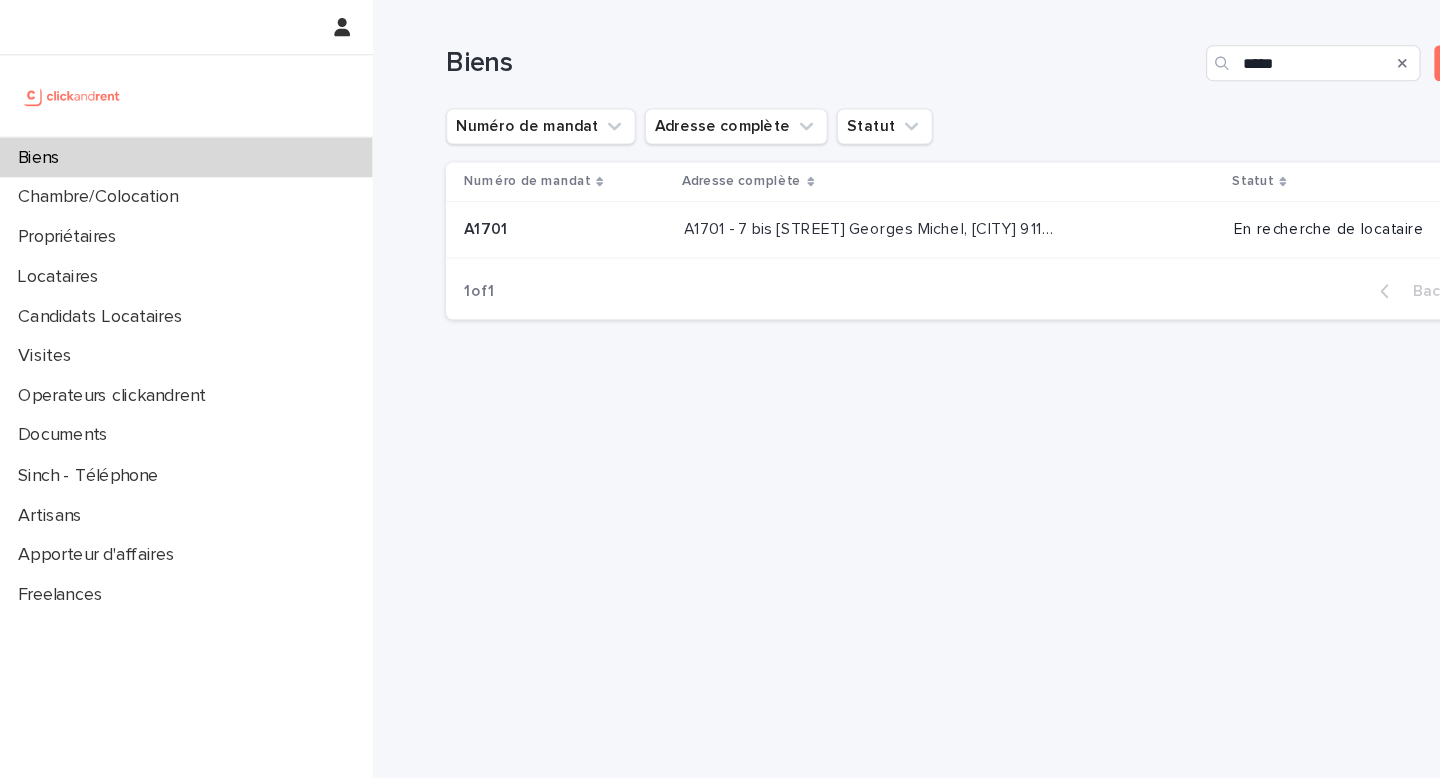 click on "A1701 - 7 bis [STREET] Georges Michel, [CITY] 91100 A1701 - 7 bis [STREET] Georges Michel, [CITY] 91100" at bounding box center (841, 203) 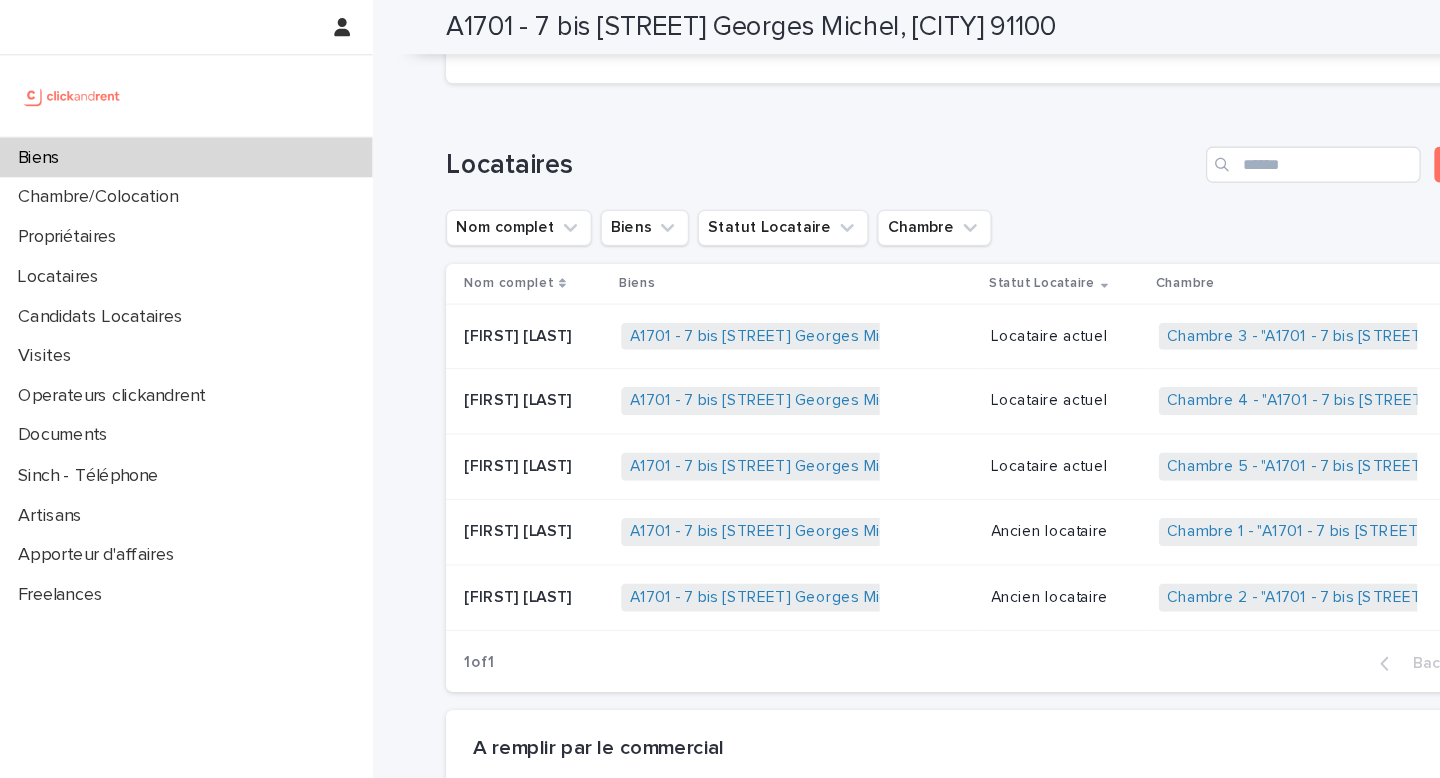 scroll, scrollTop: 1049, scrollLeft: 0, axis: vertical 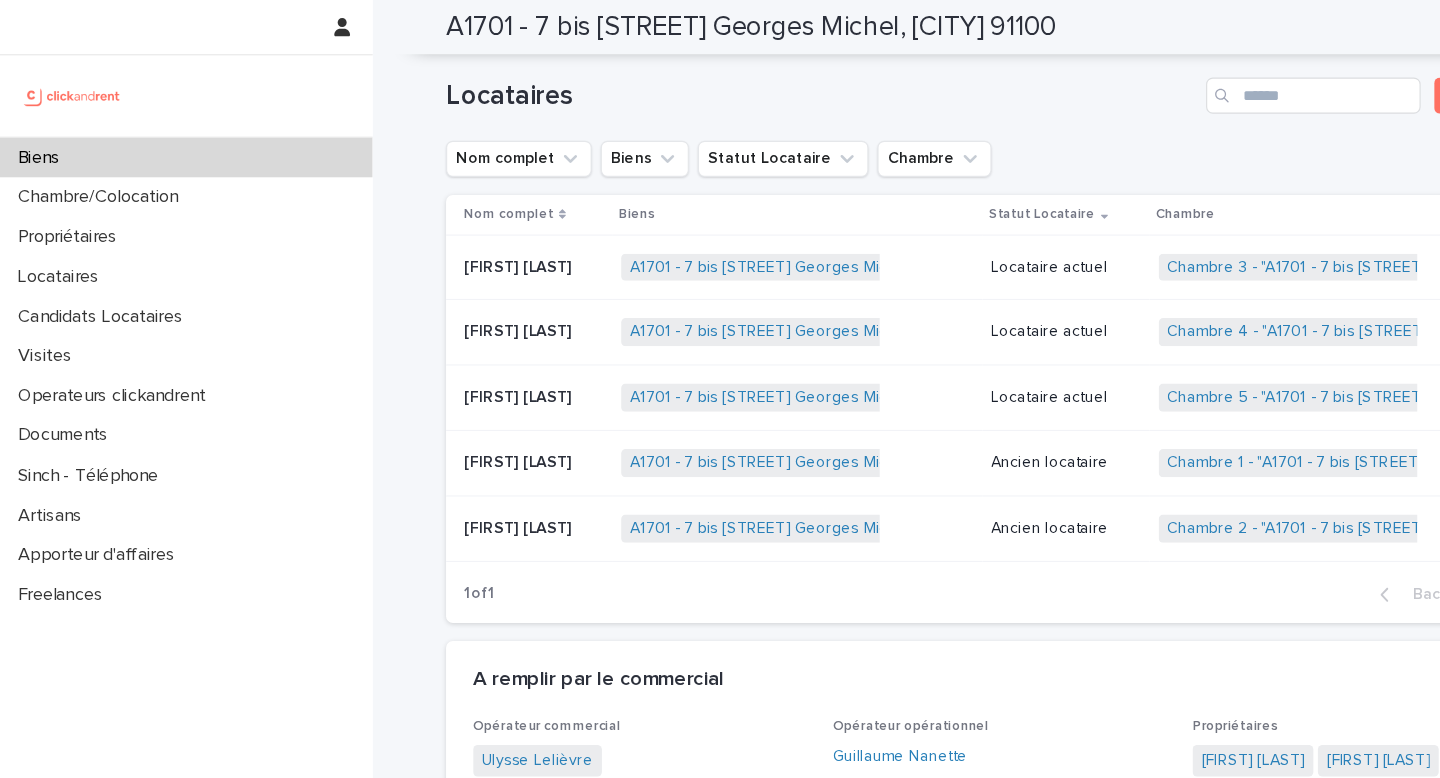 click on "Locataire actuel" at bounding box center (944, 237) 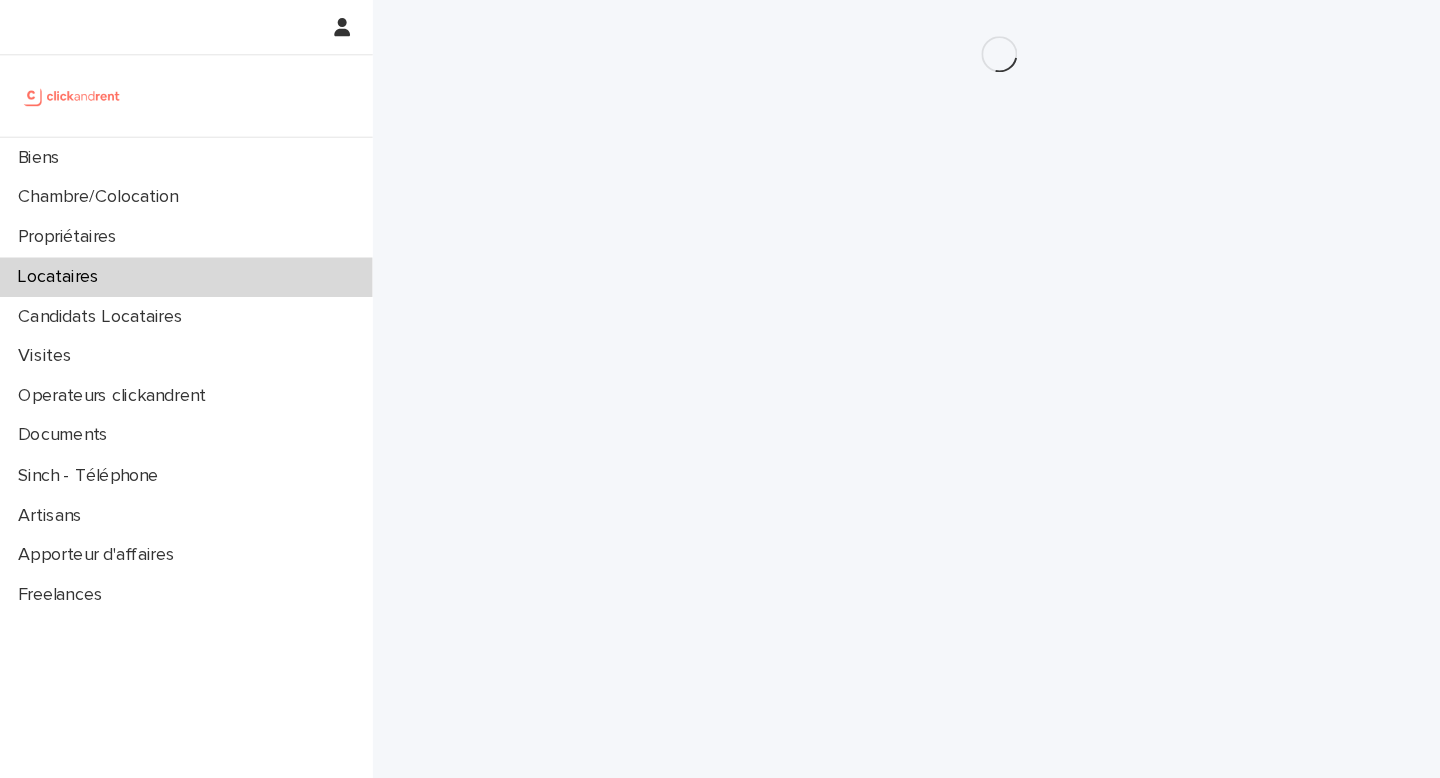 scroll, scrollTop: 0, scrollLeft: 0, axis: both 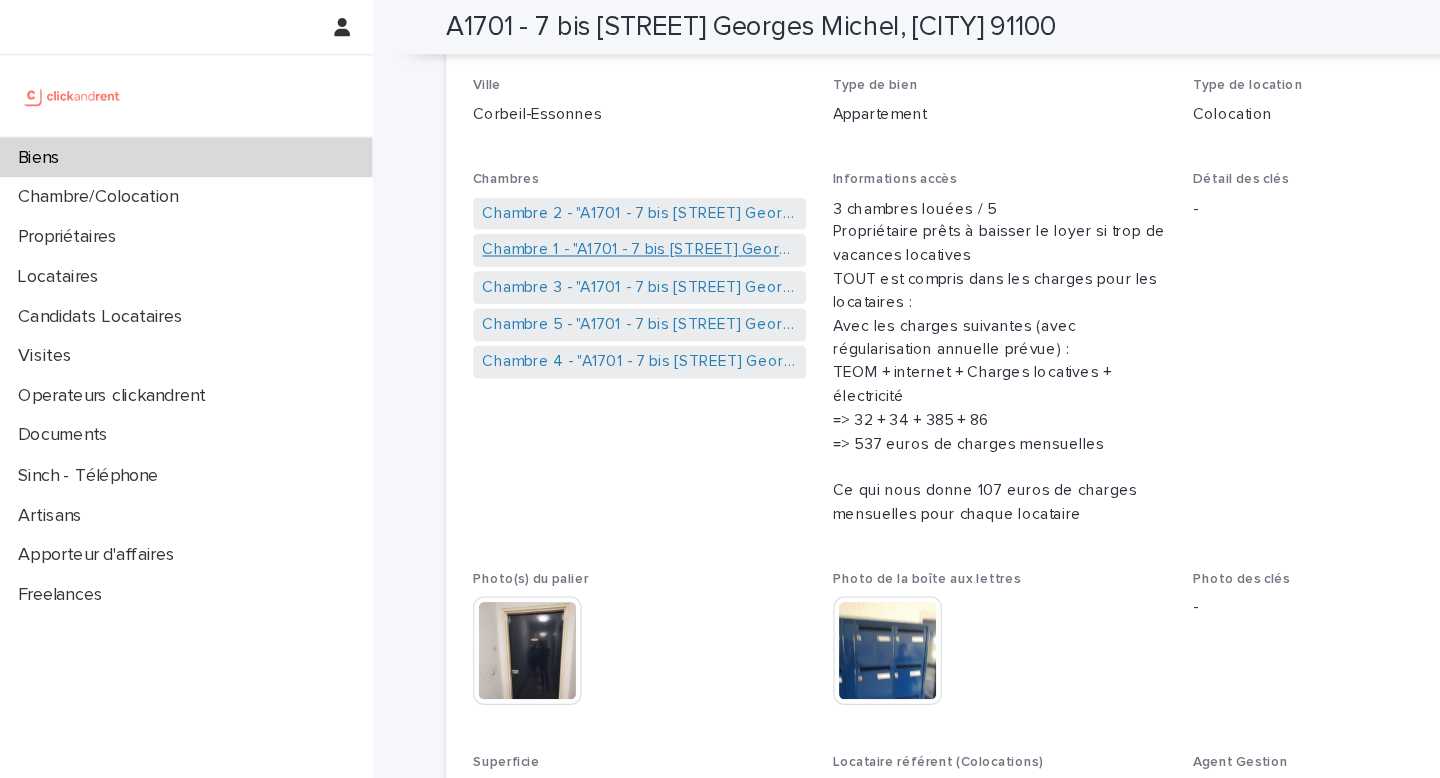 click on "Chambre 1 - "A1701 - 7 bis [STREET] Georges Michel, [CITY] 91100"" at bounding box center (566, 221) 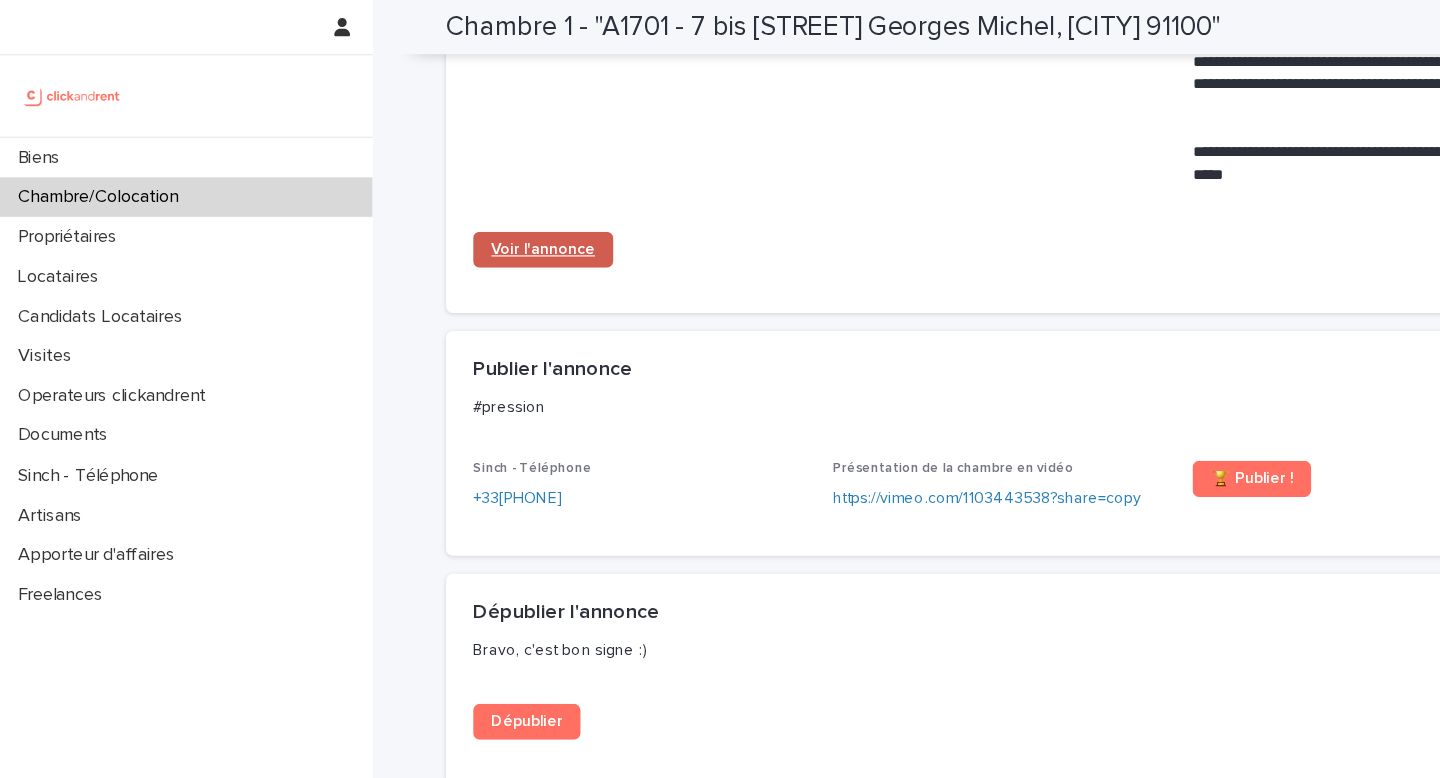 scroll, scrollTop: 1559, scrollLeft: 0, axis: vertical 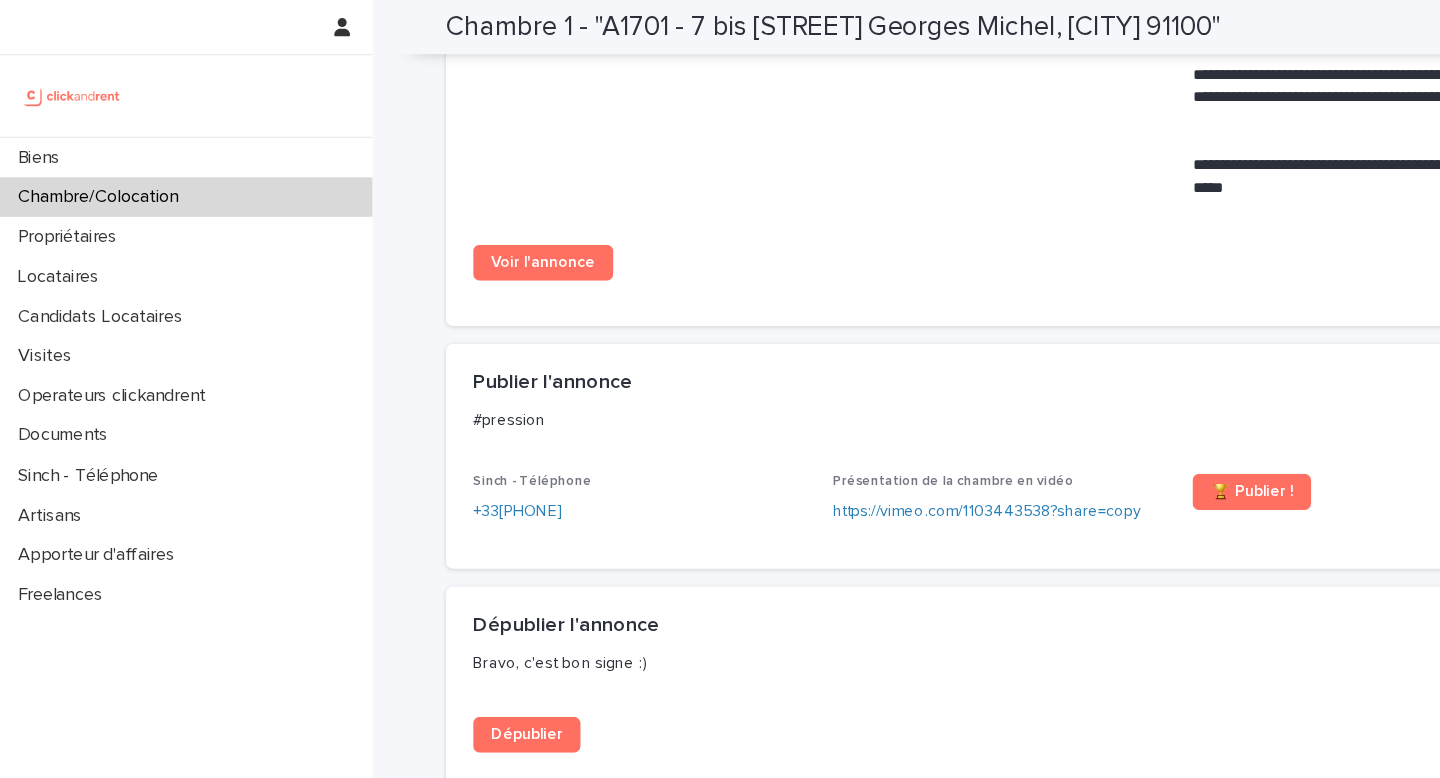 drag, startPoint x: 515, startPoint y: 238, endPoint x: 573, endPoint y: 0, distance: 244.9653 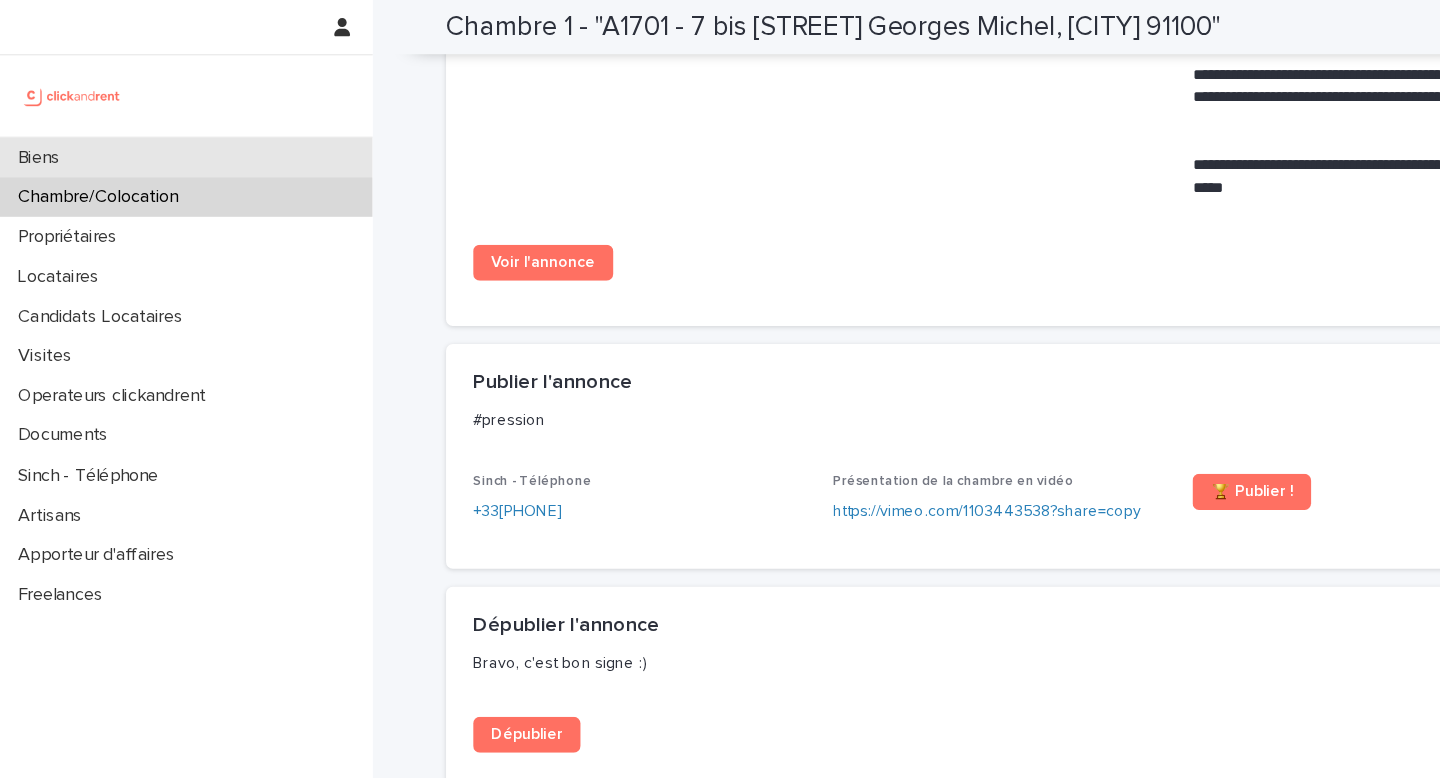 click on "Biens" at bounding box center [165, 139] 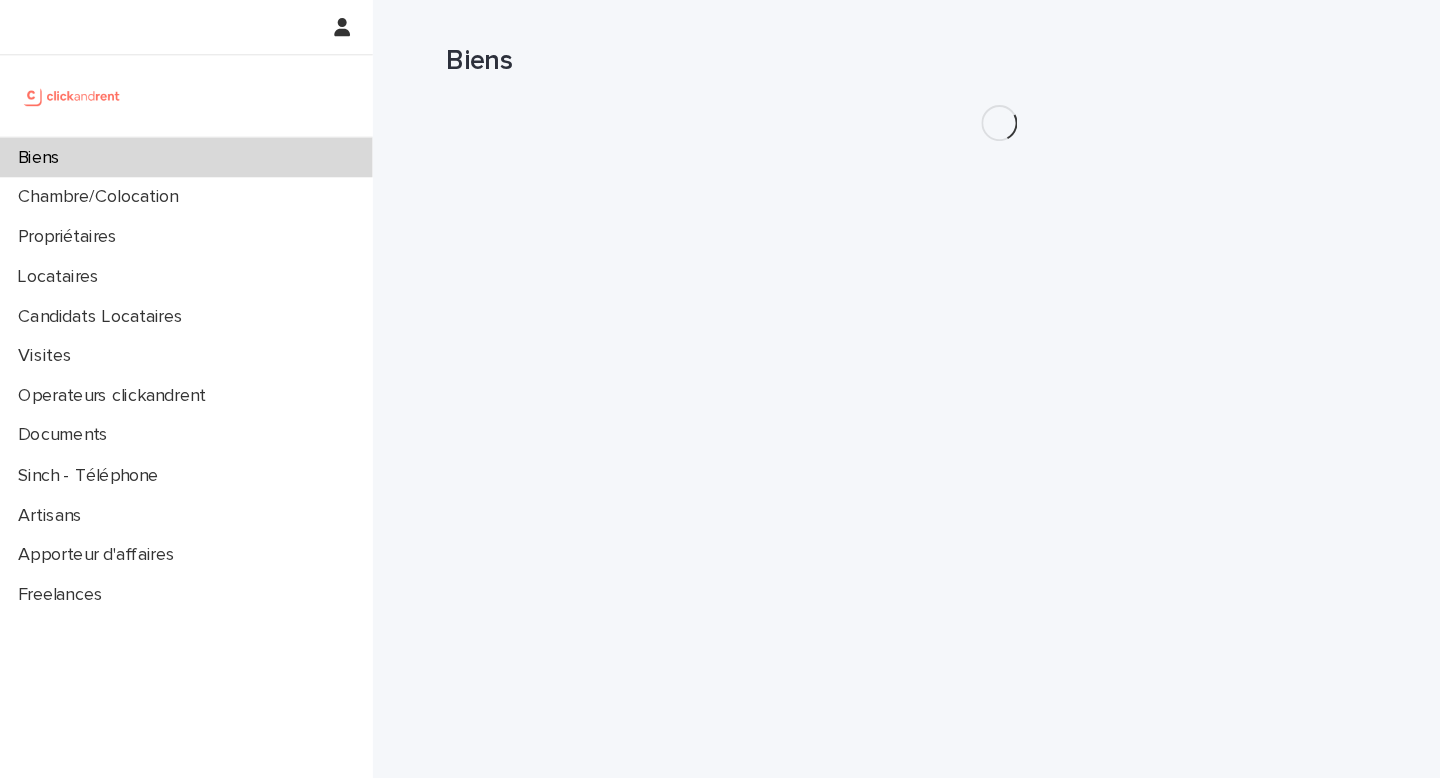 scroll, scrollTop: 0, scrollLeft: 0, axis: both 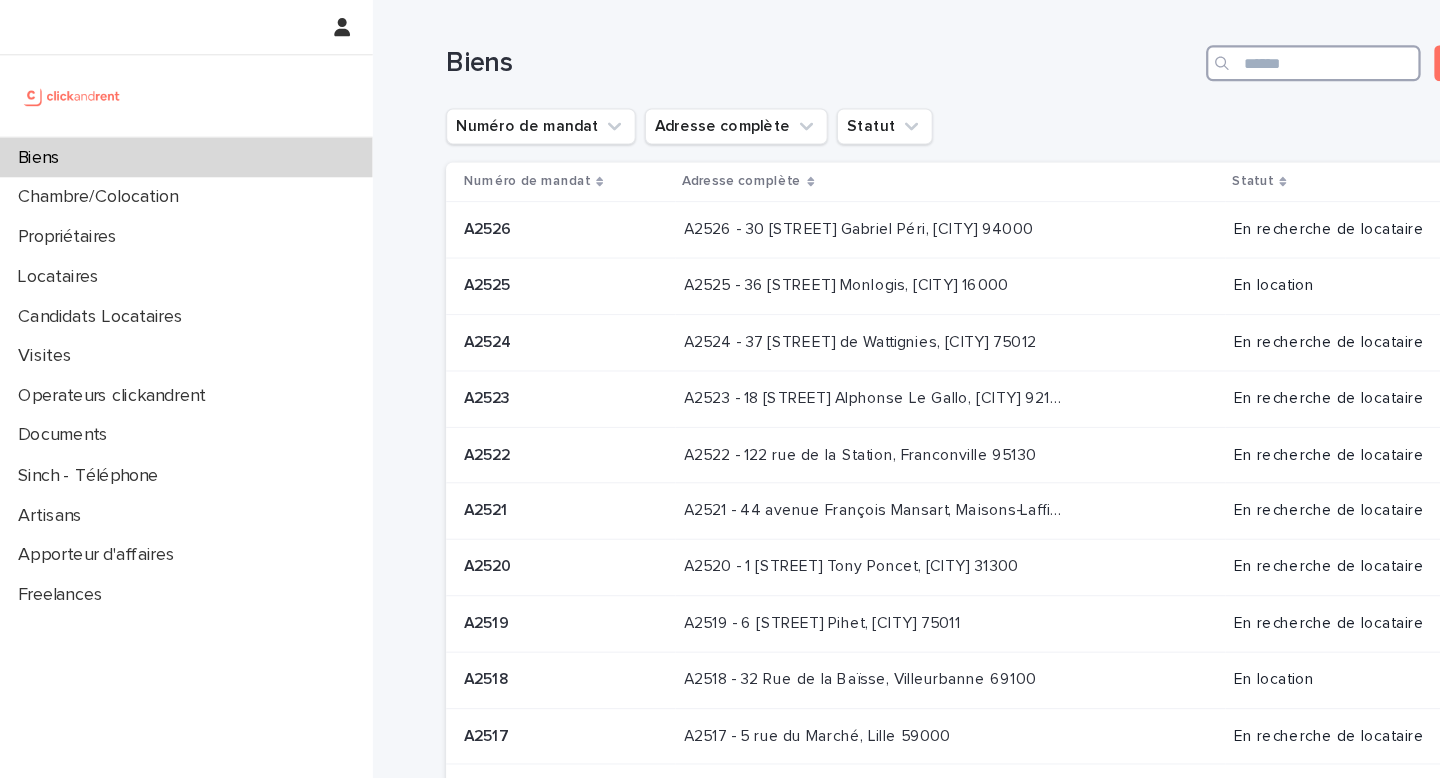 click at bounding box center (1163, 56) 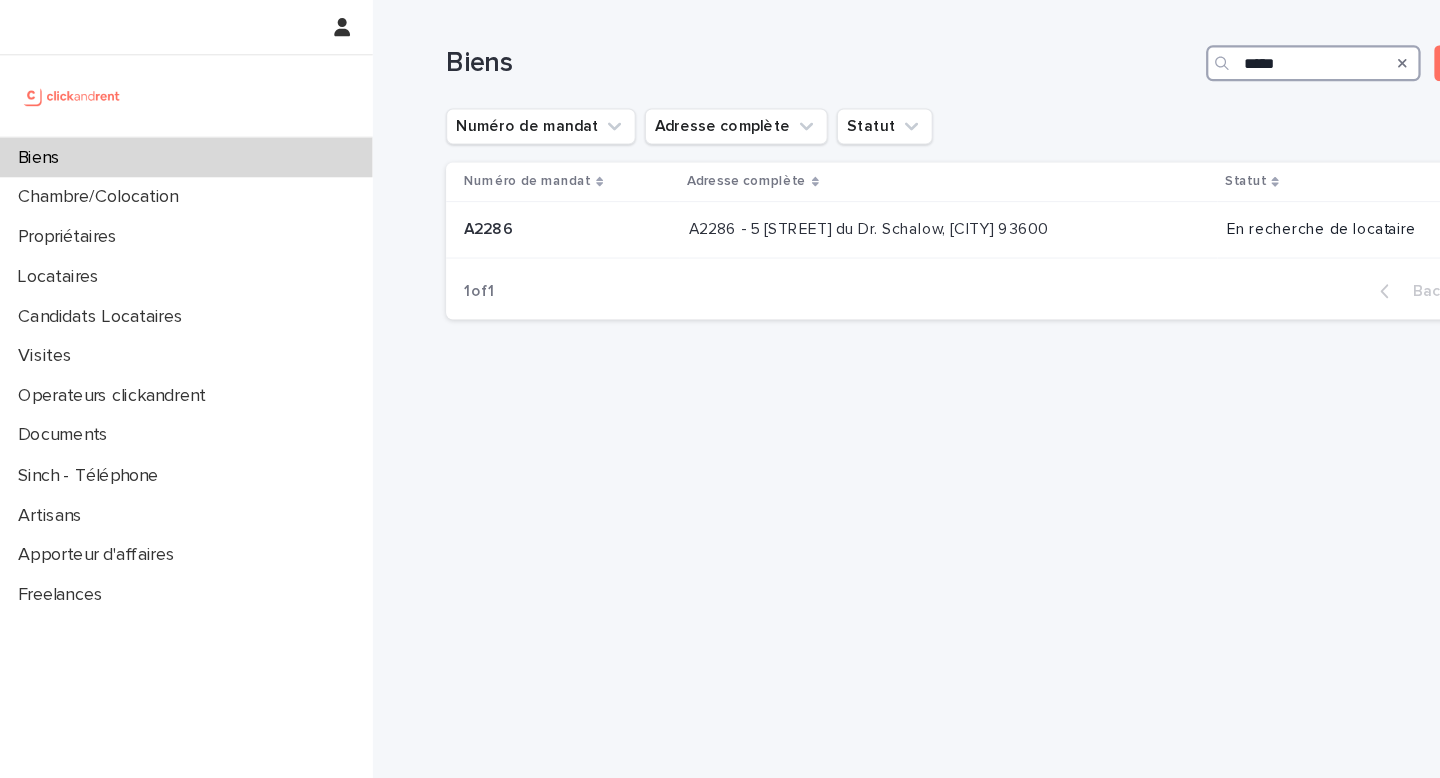 type on "*****" 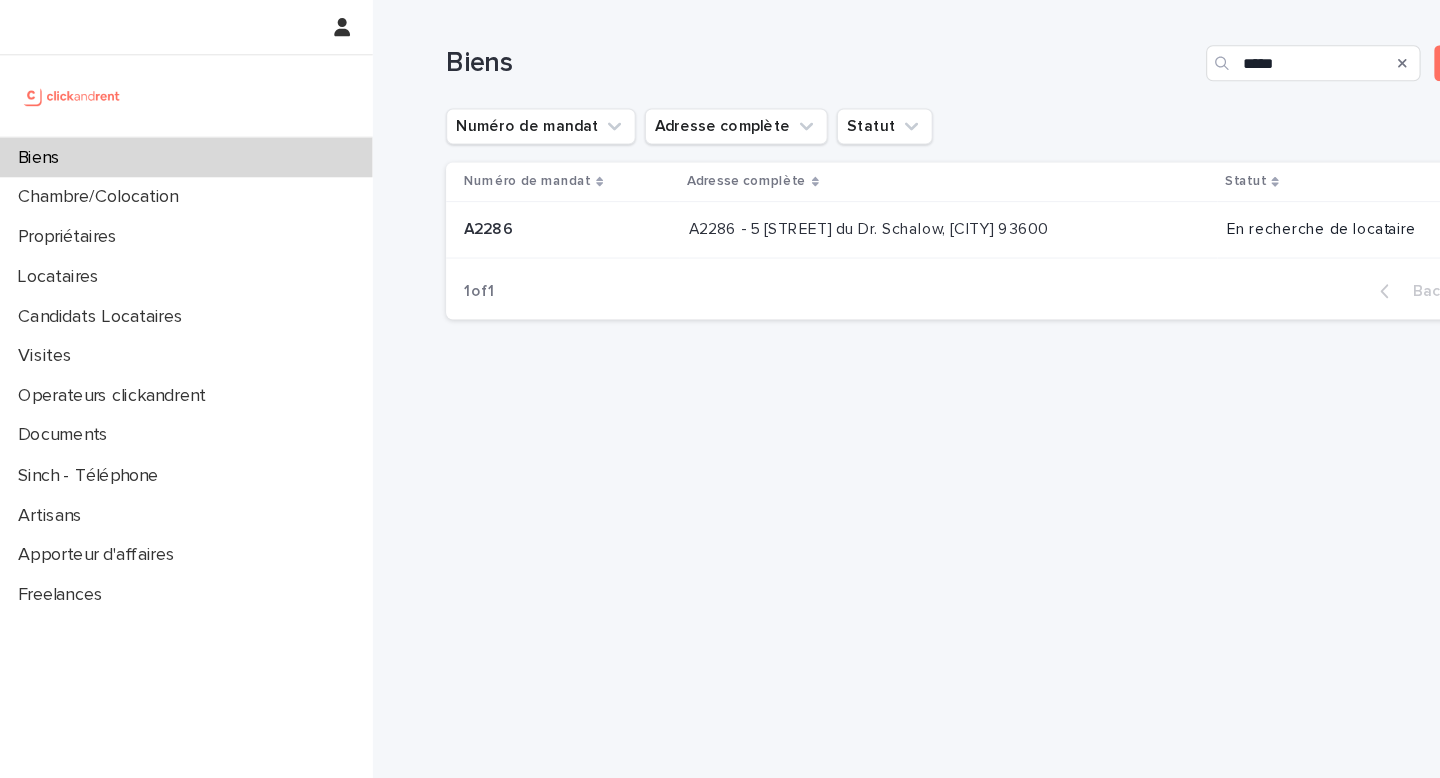 click on "A2286 - 5 [STREET] du Dr. Schalow, [CITY] 93600 A2286 - 5 [STREET] du Dr. Schalow, [CITY] 93600" at bounding box center (840, 203) 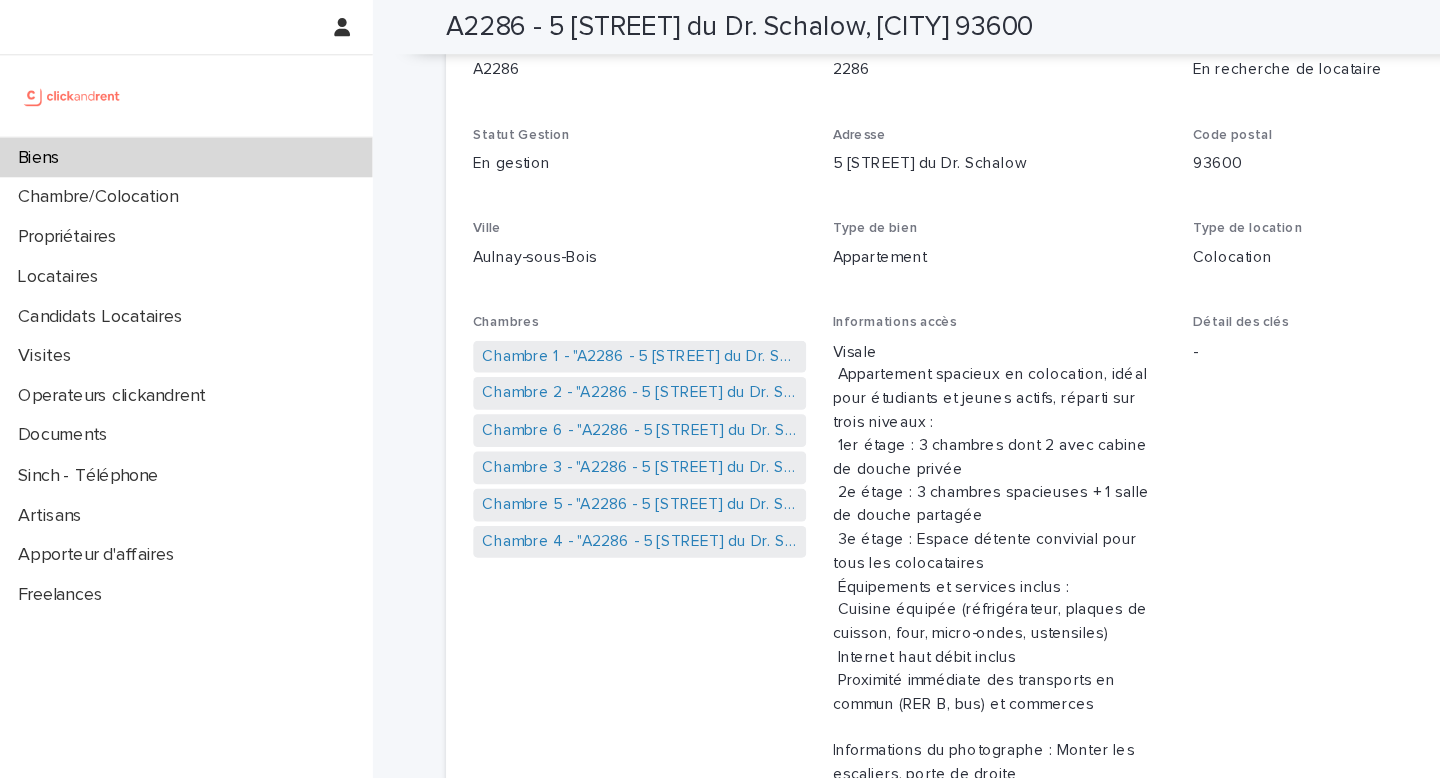 scroll, scrollTop: 177, scrollLeft: 0, axis: vertical 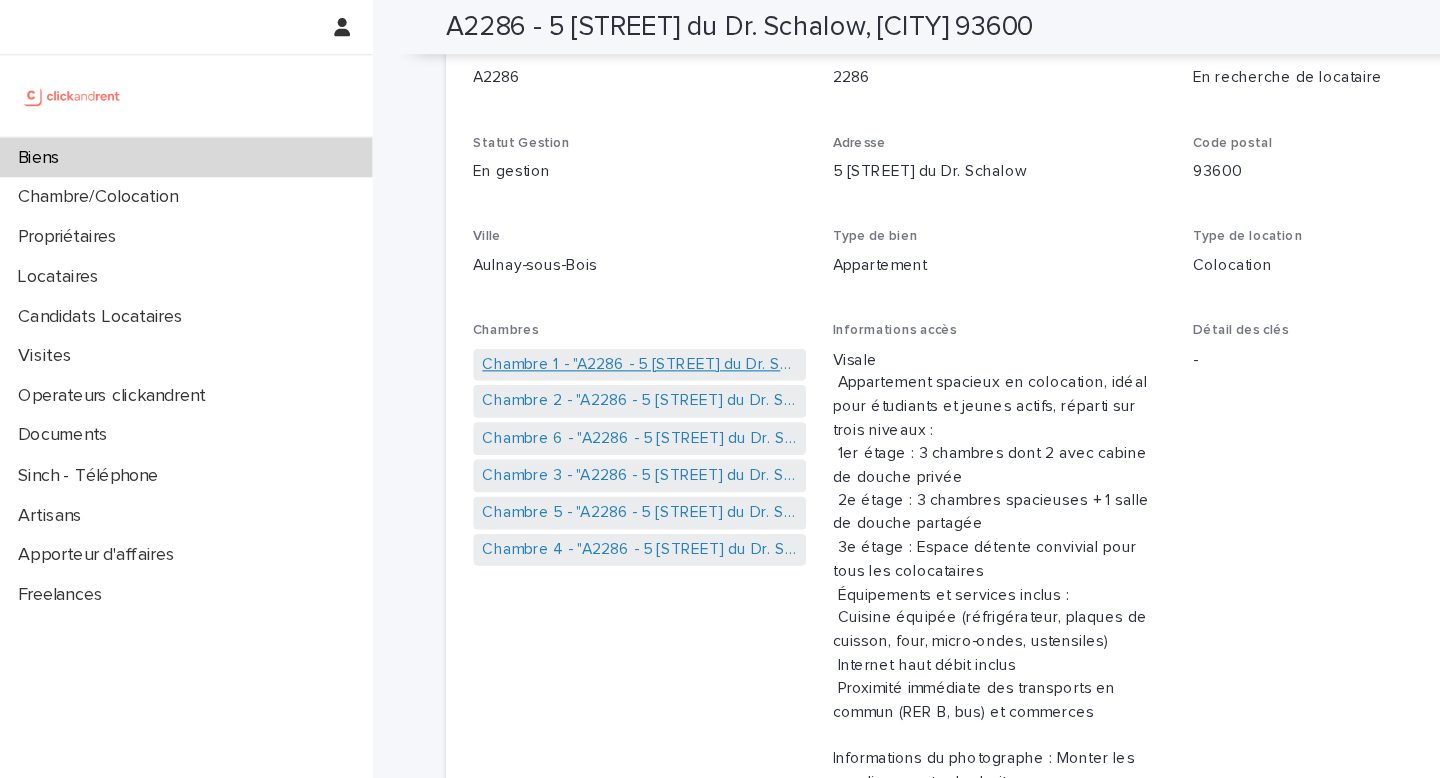 click on "Chambre 1 - "A2286 - 5 [STREET] du Dr. Schalow, [CITY] 93600"" at bounding box center [566, 323] 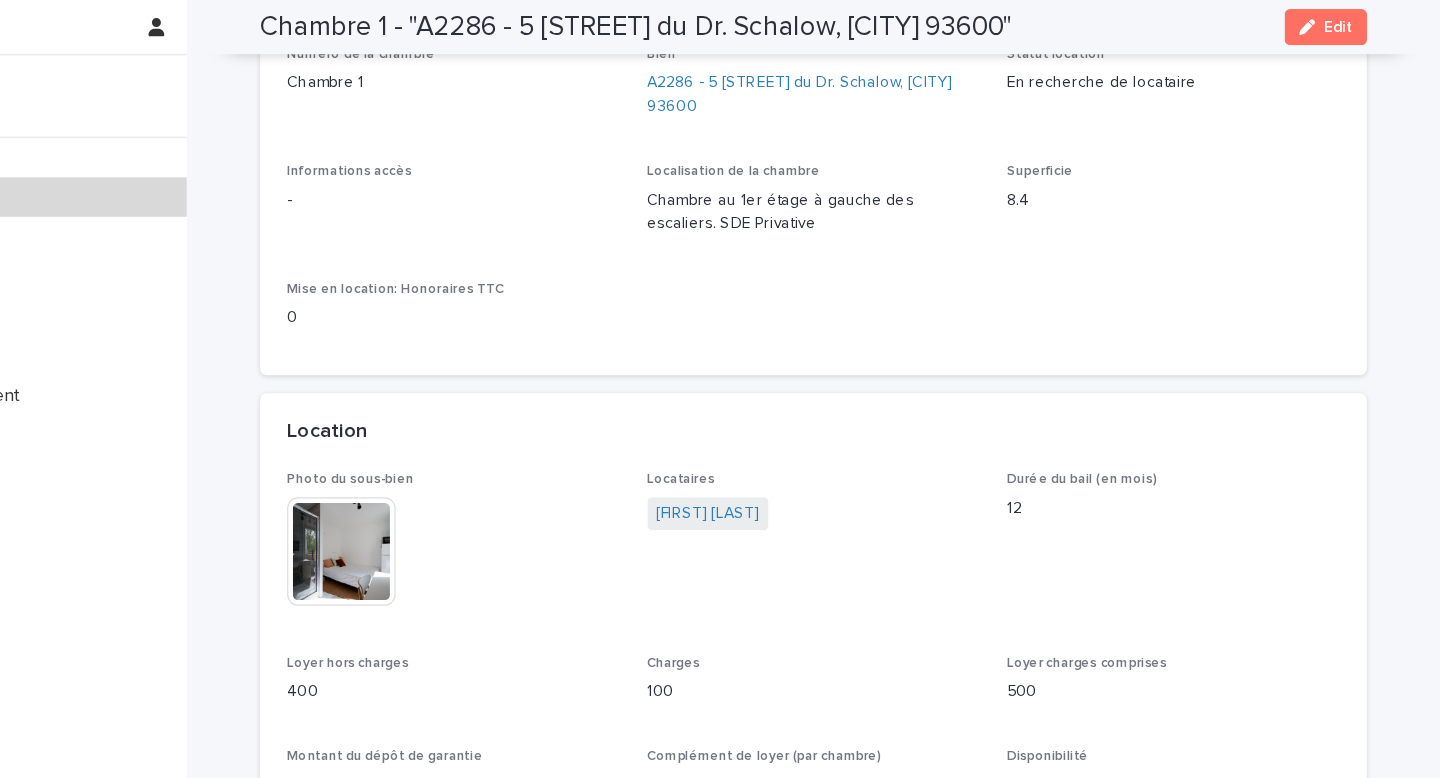 scroll, scrollTop: 0, scrollLeft: 0, axis: both 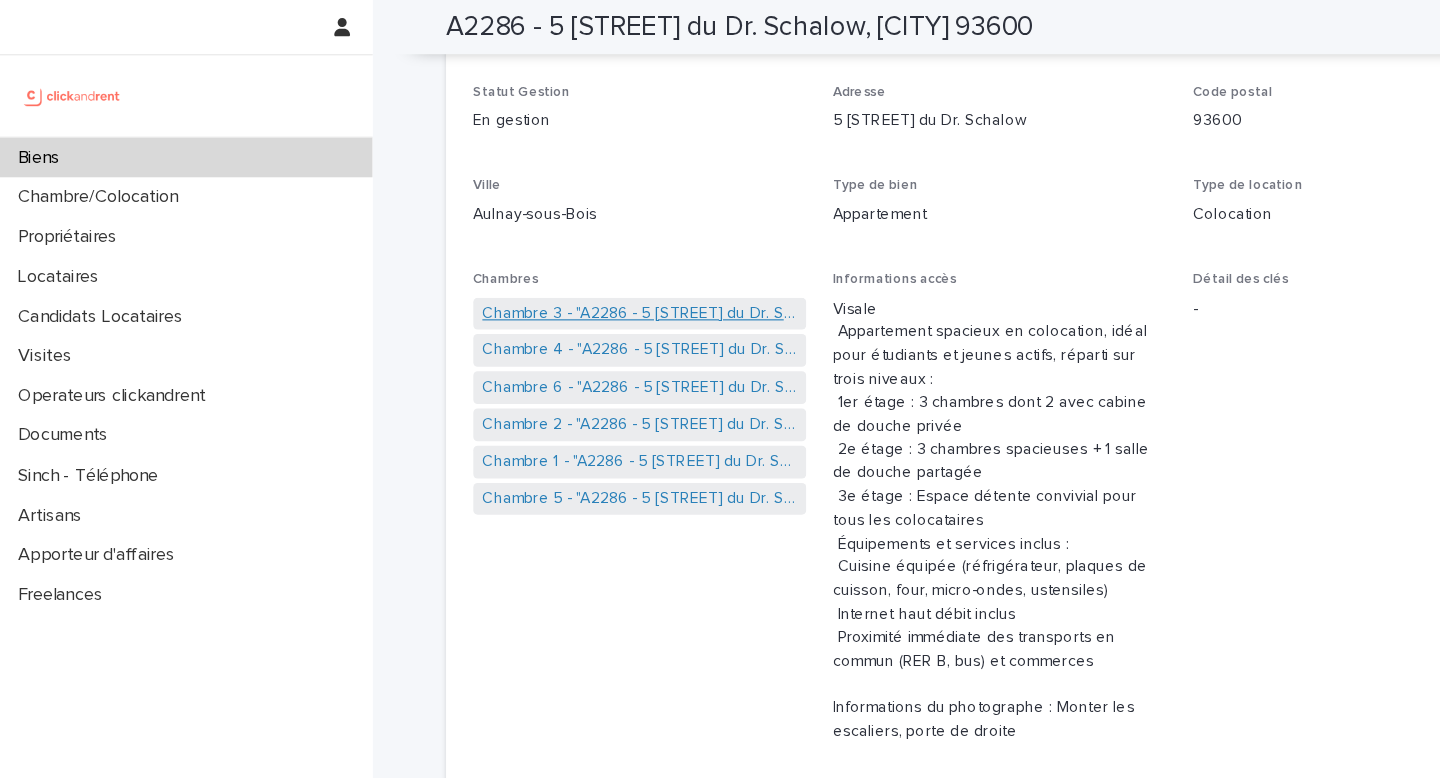 click on "Chambre 3 - "A2286 - 5 [STREET] du Dr. Schalow, [CITY] 93600"" at bounding box center [566, 278] 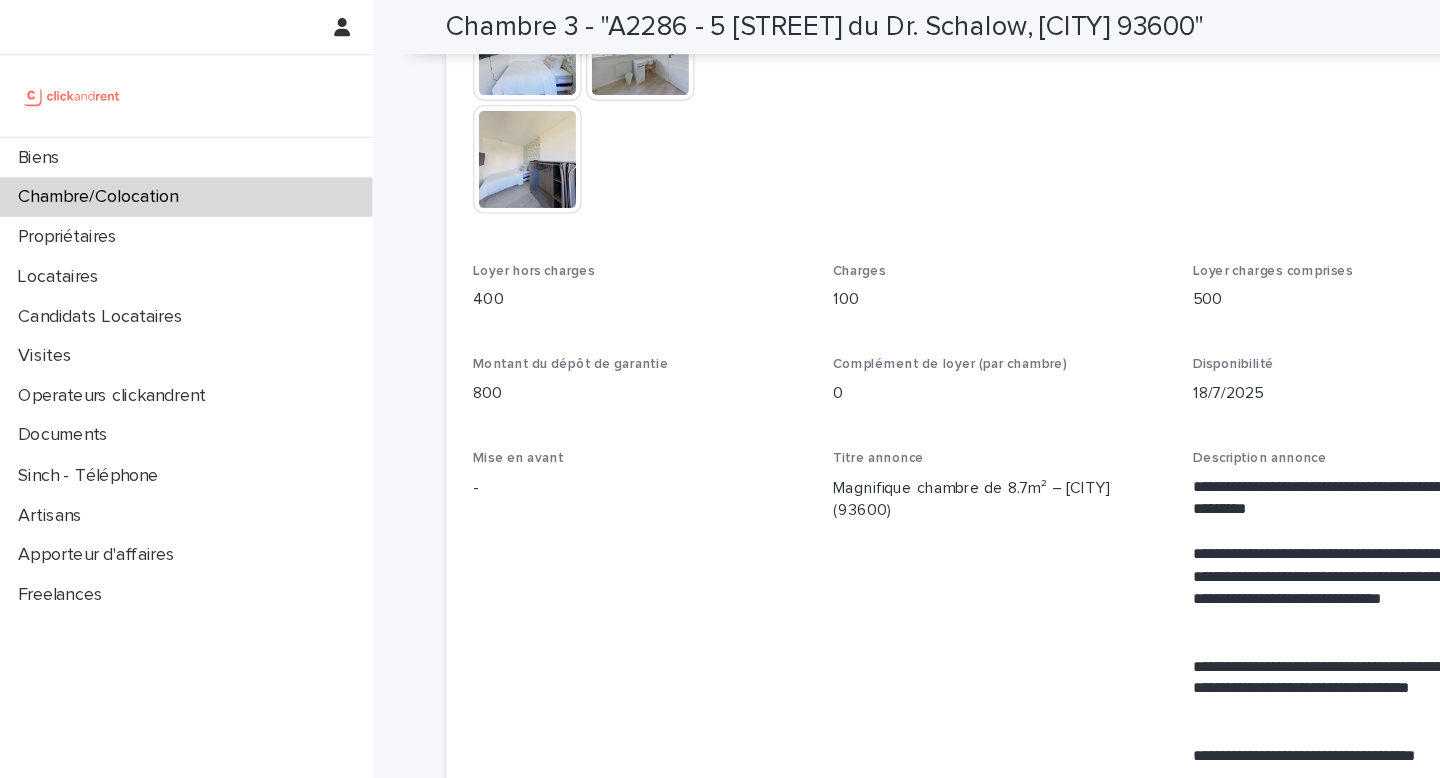 scroll, scrollTop: 625, scrollLeft: 0, axis: vertical 